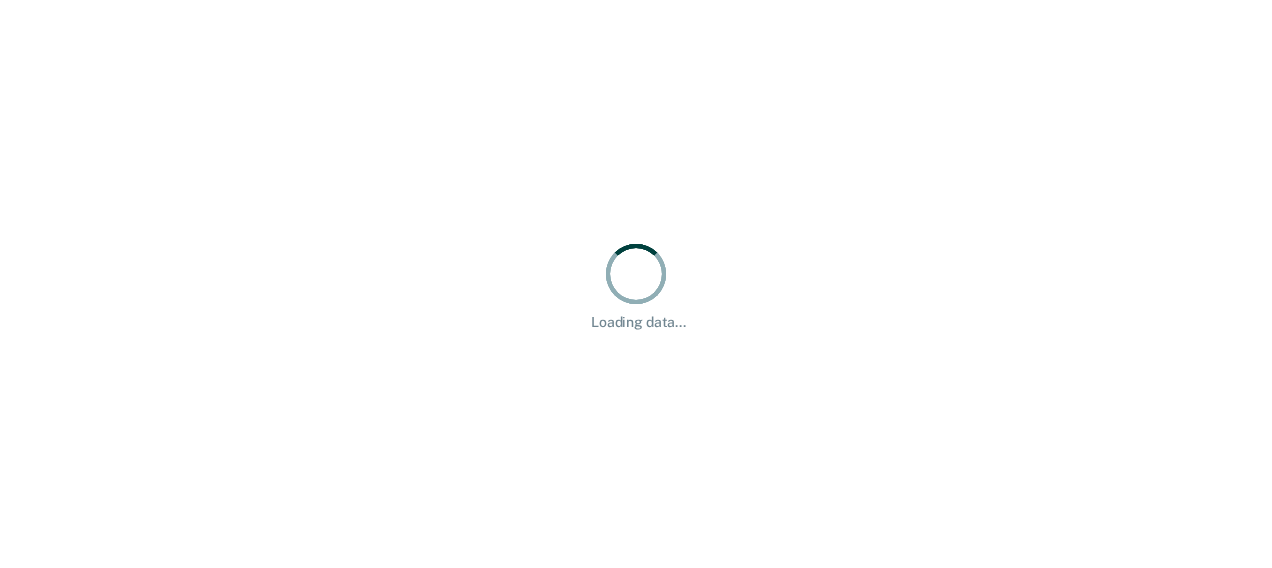 scroll, scrollTop: 0, scrollLeft: 0, axis: both 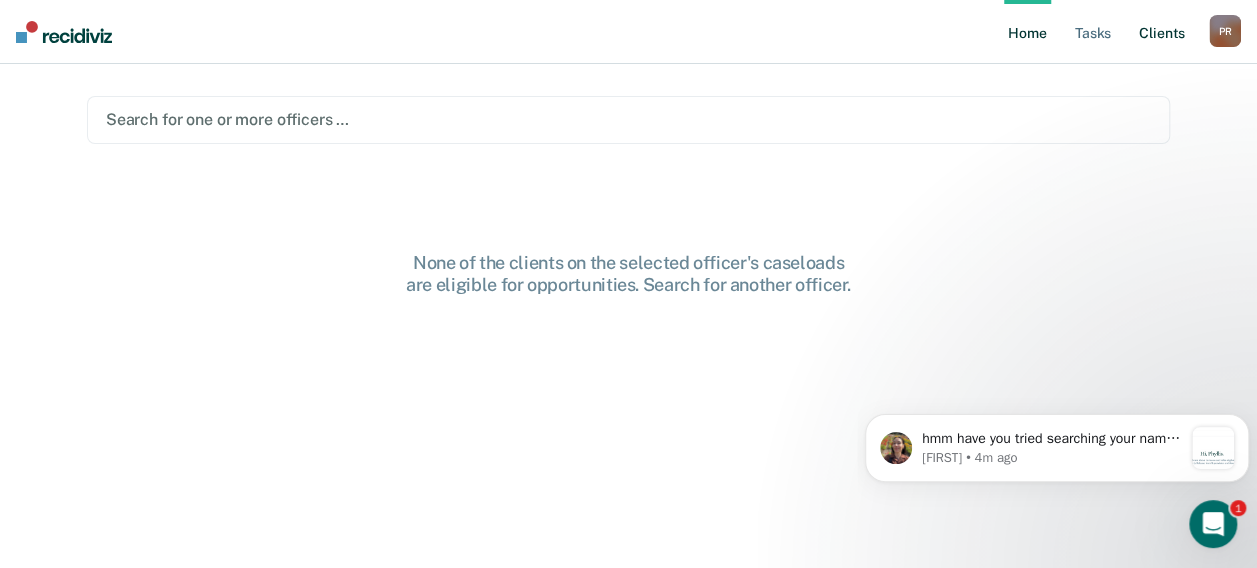 click on "Client s" at bounding box center (1162, 32) 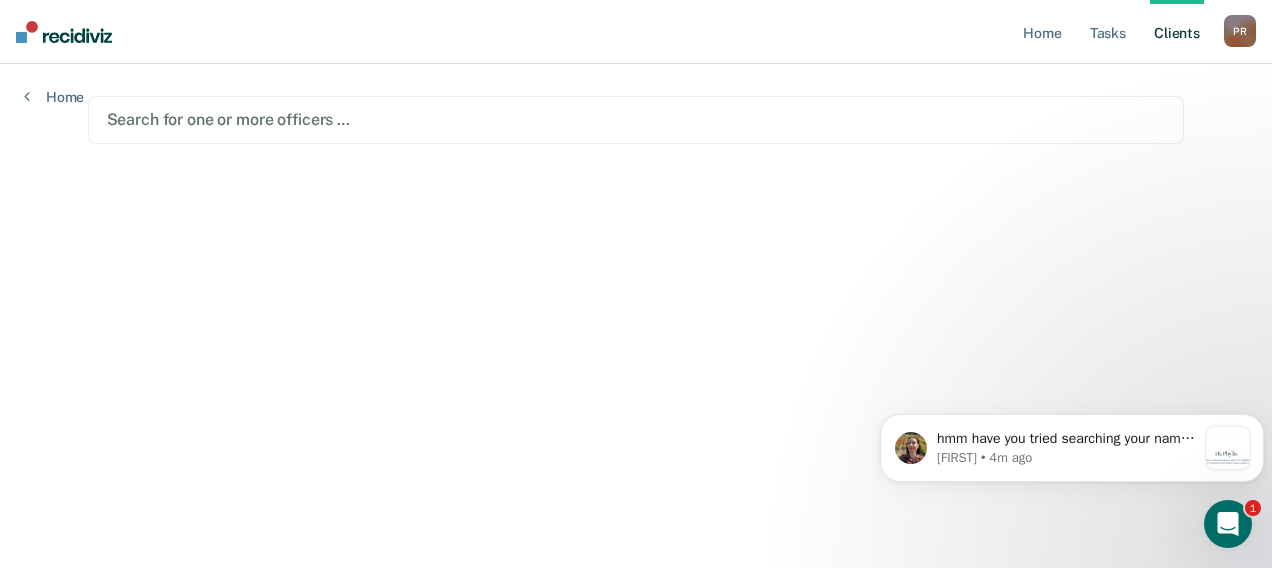 click on "Client s" at bounding box center (1177, 32) 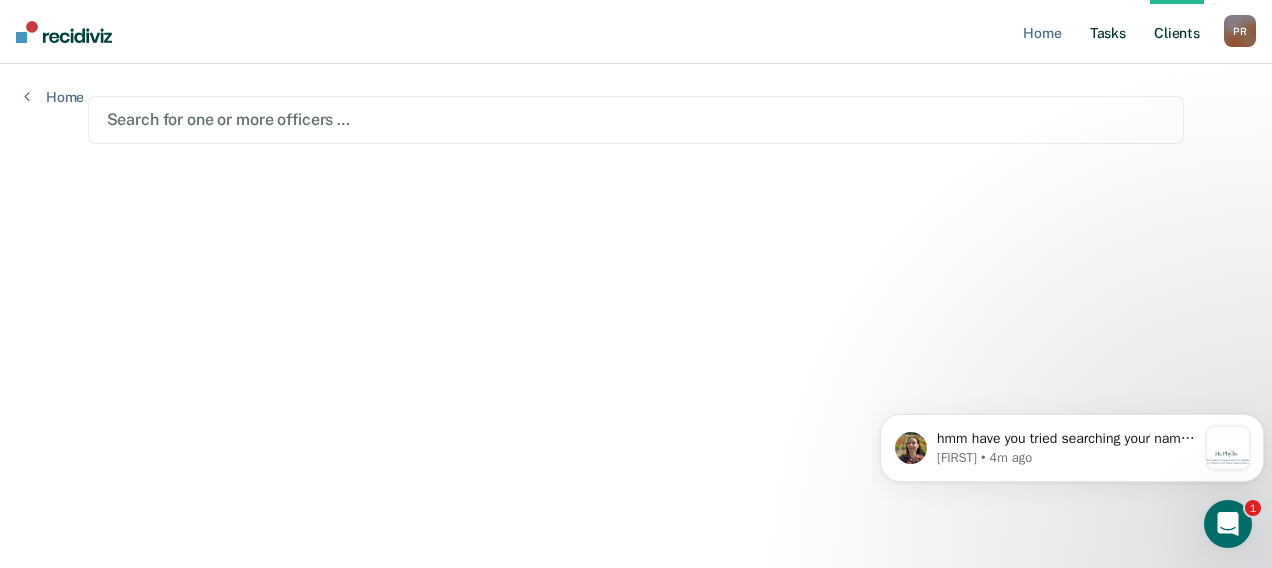 click on "Tasks" at bounding box center [1108, 32] 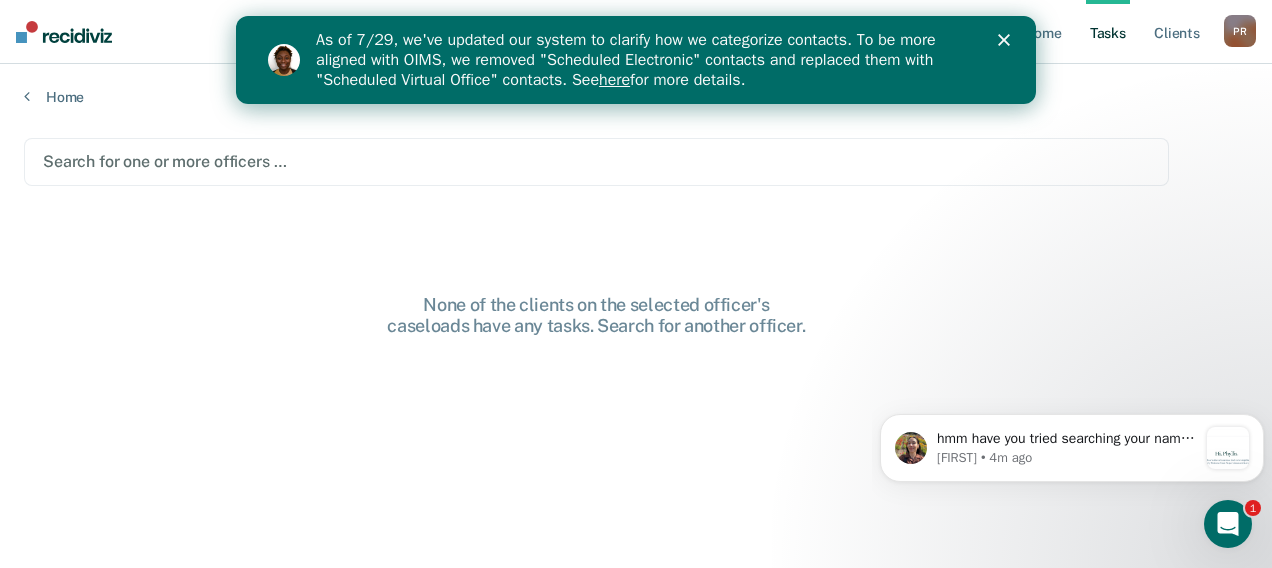 scroll, scrollTop: 0, scrollLeft: 0, axis: both 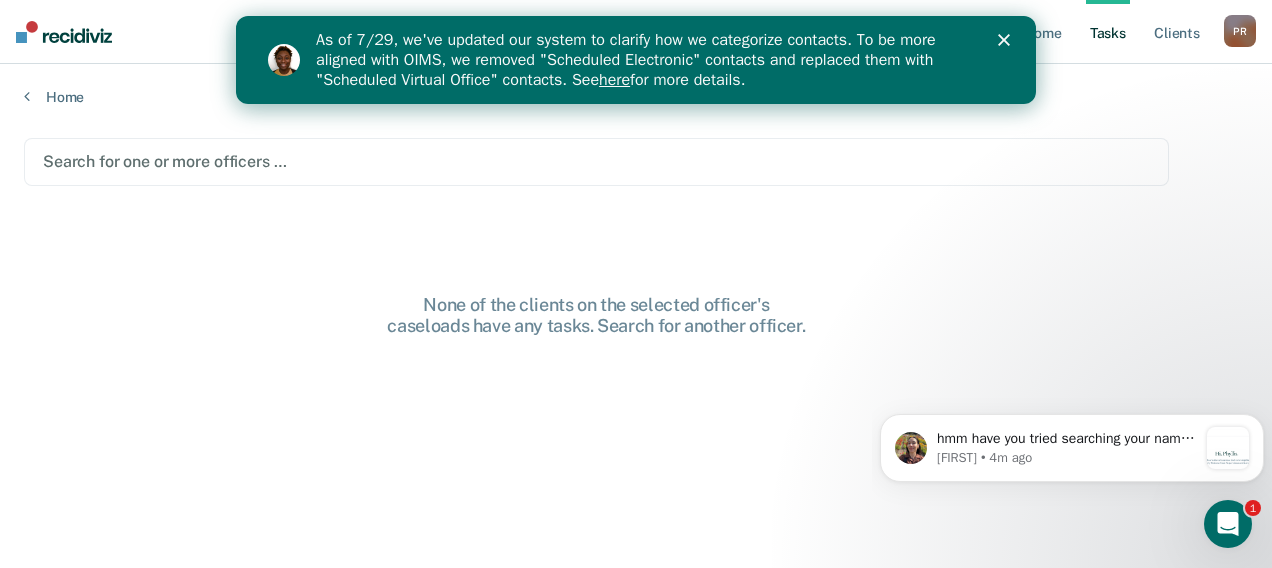 click 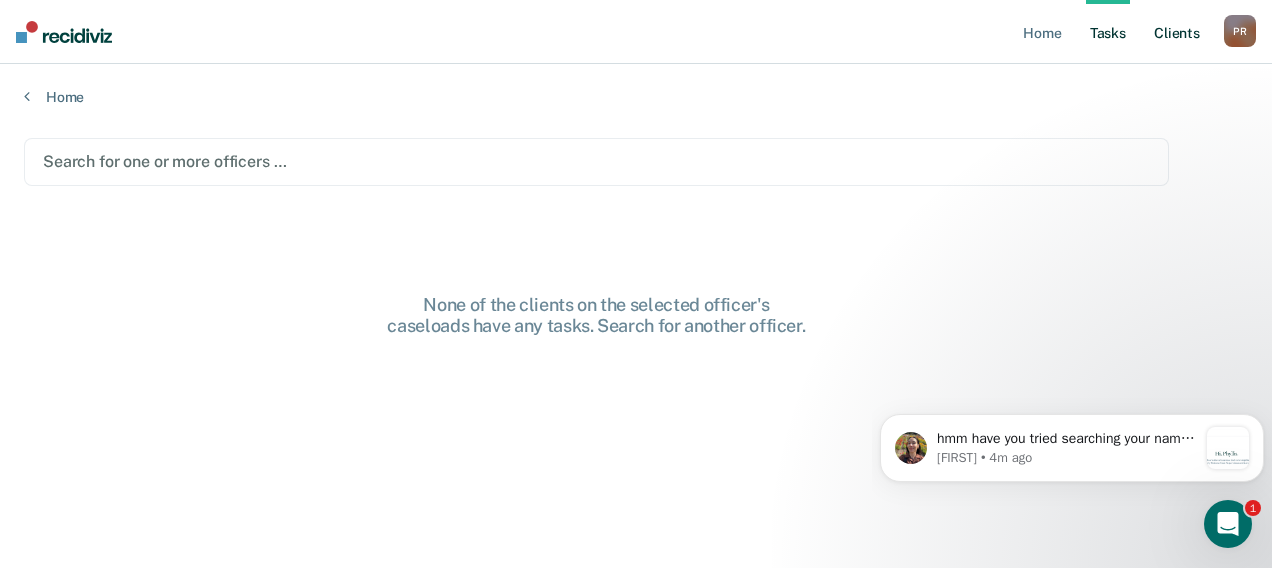 click on "Client s" at bounding box center (1177, 32) 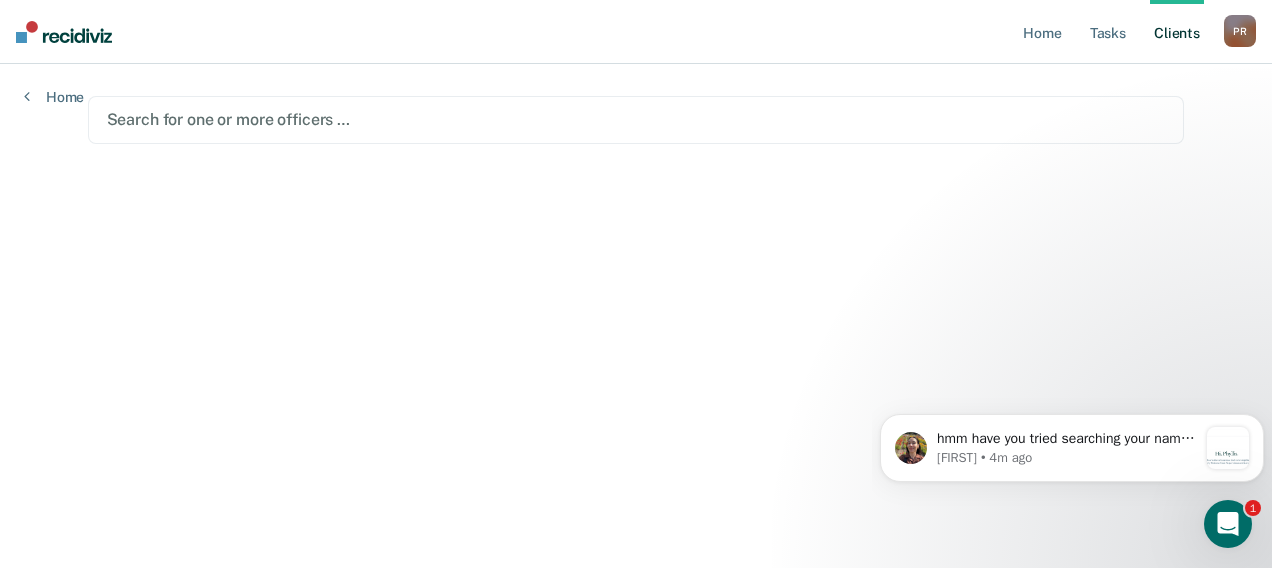 drag, startPoint x: 1176, startPoint y: 24, endPoint x: 1224, endPoint y: 21, distance: 48.09366 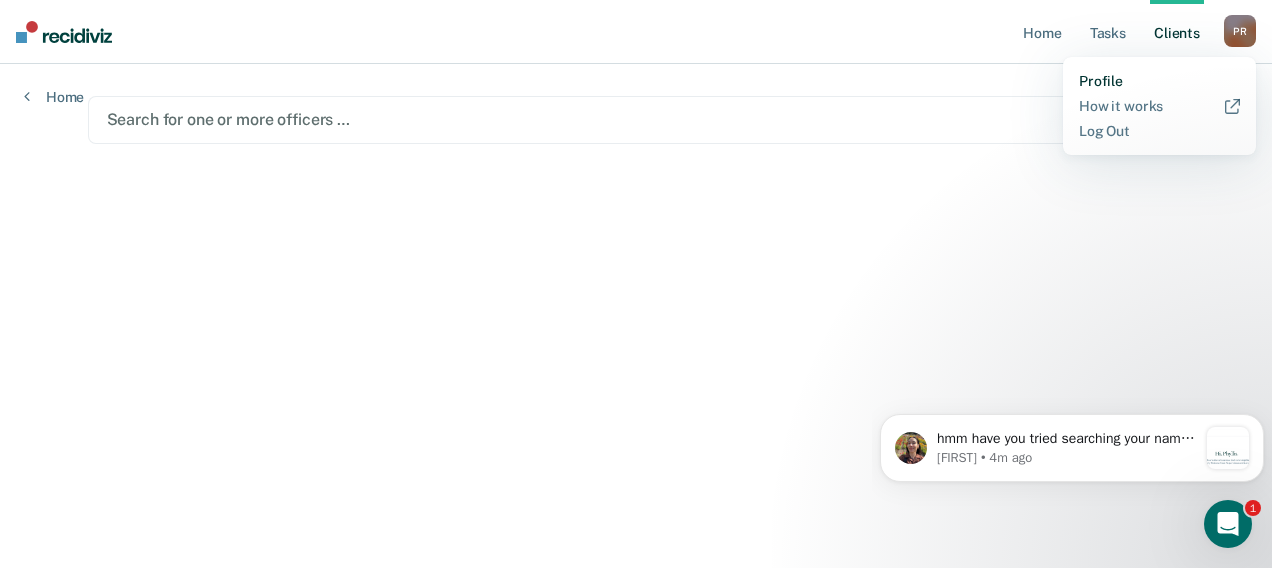click on "Profile" at bounding box center (1159, 81) 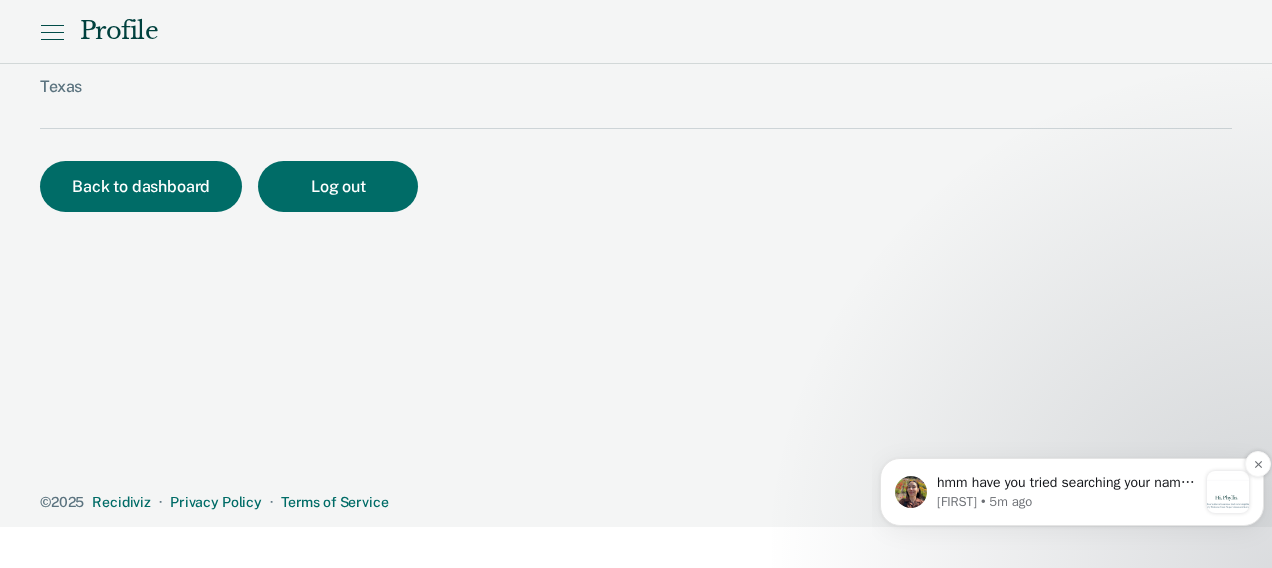 click on "hmm have you tried searching your name in the search bar at the very top of the screen where it says search for one or more officers...?" at bounding box center (1067, 483) 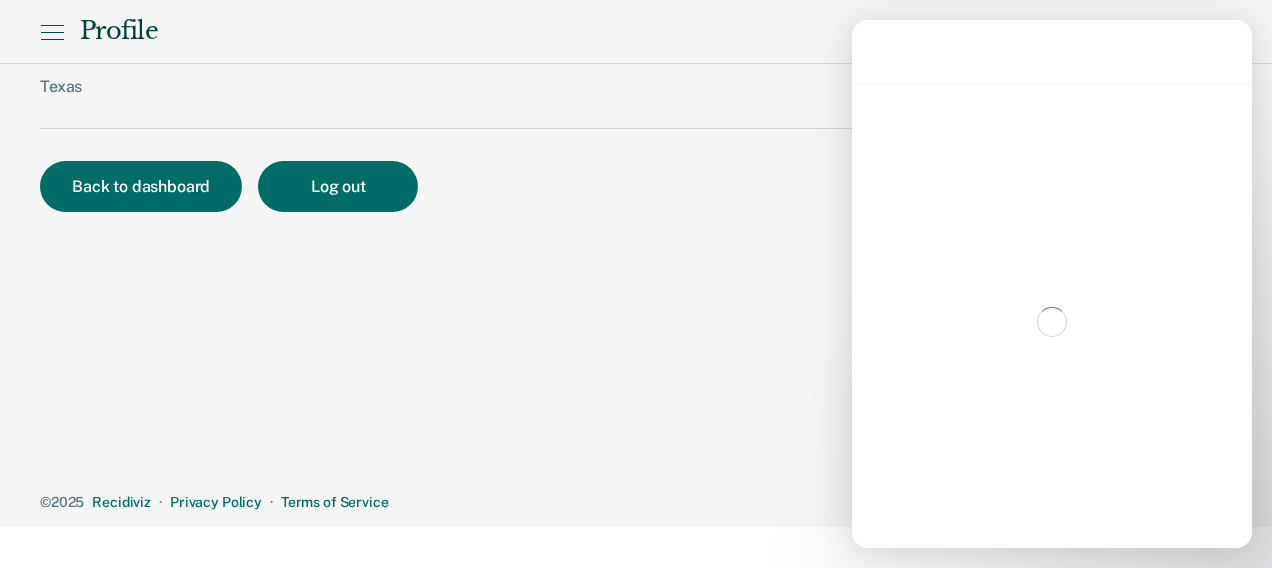 scroll, scrollTop: 0, scrollLeft: 0, axis: both 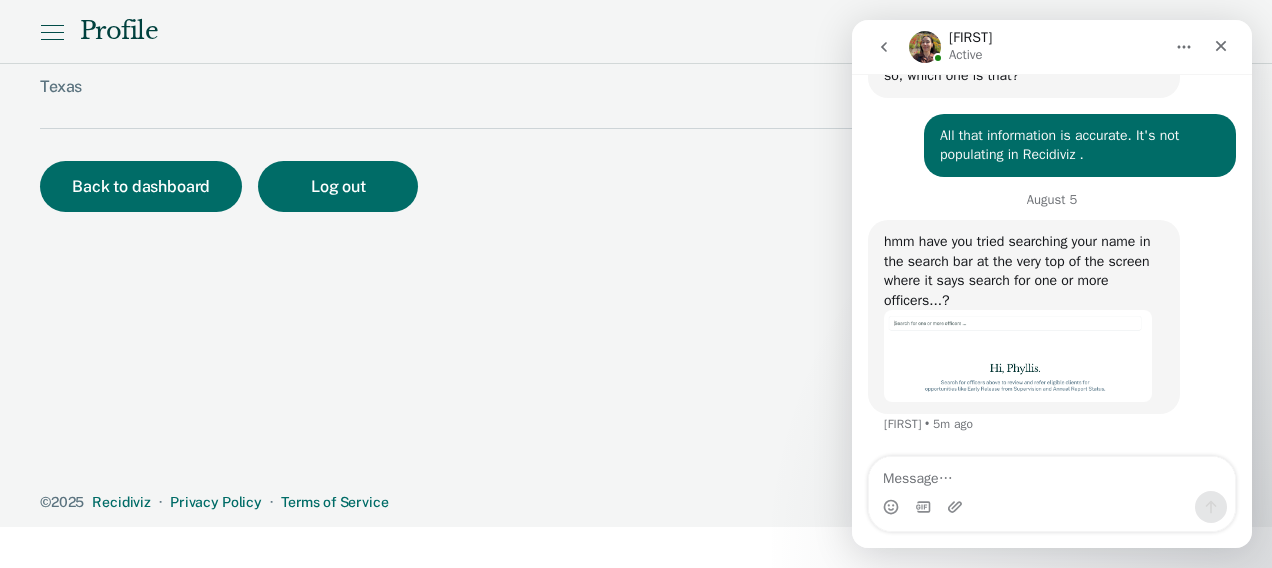 click on "Texas" at bounding box center (90, 102) 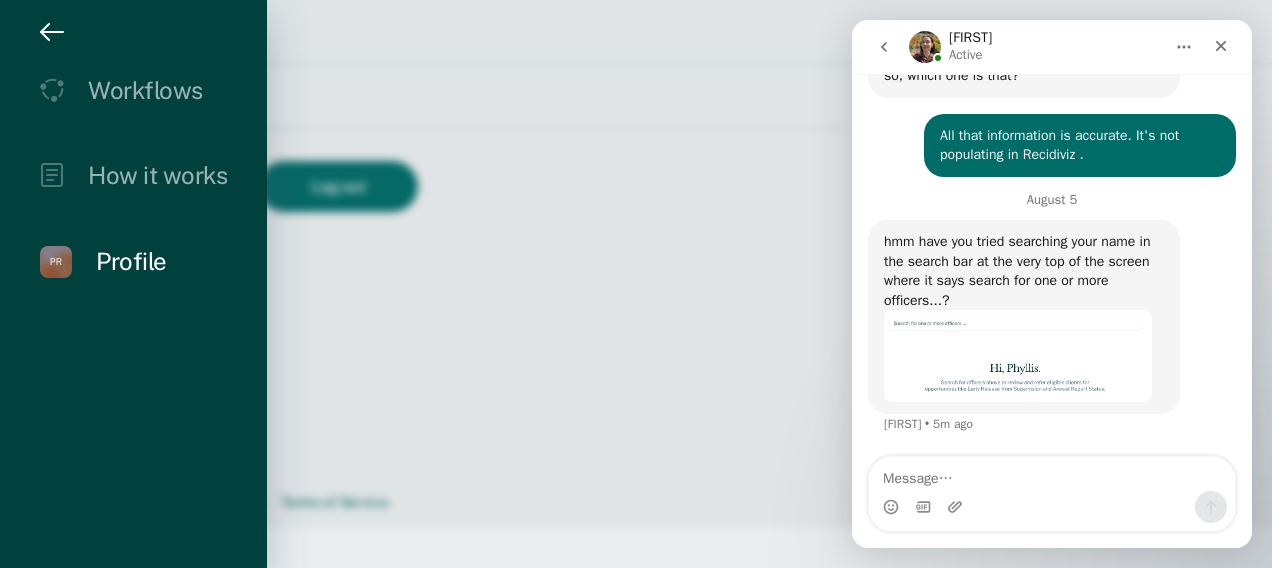 click on "Profile" at bounding box center [131, 261] 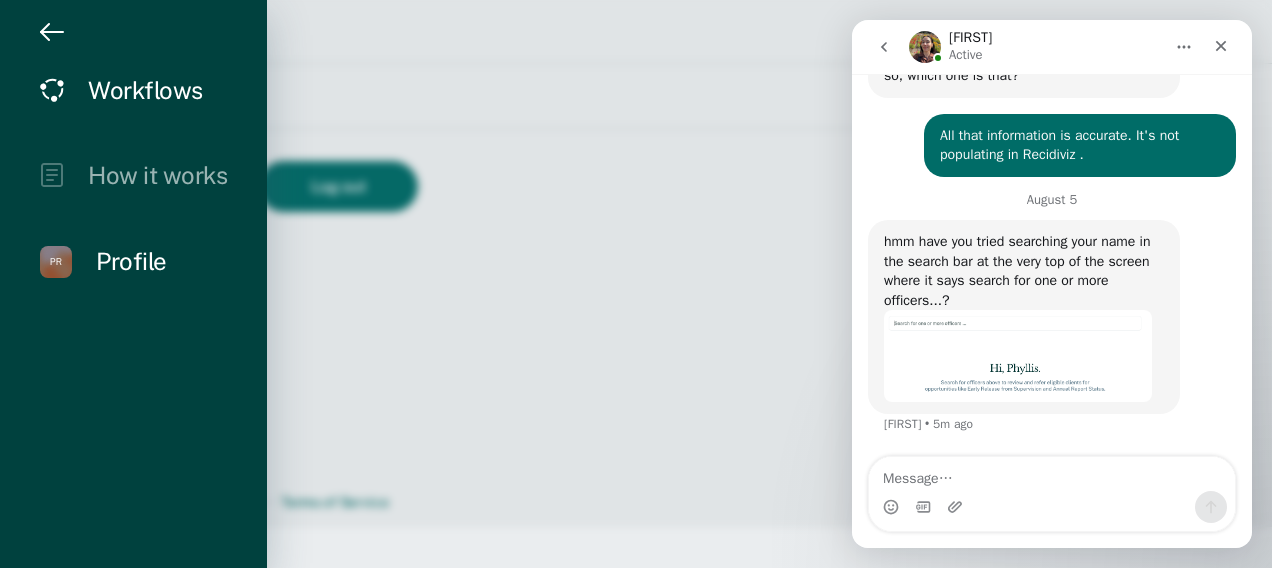 click on "Workflows" at bounding box center (145, 90) 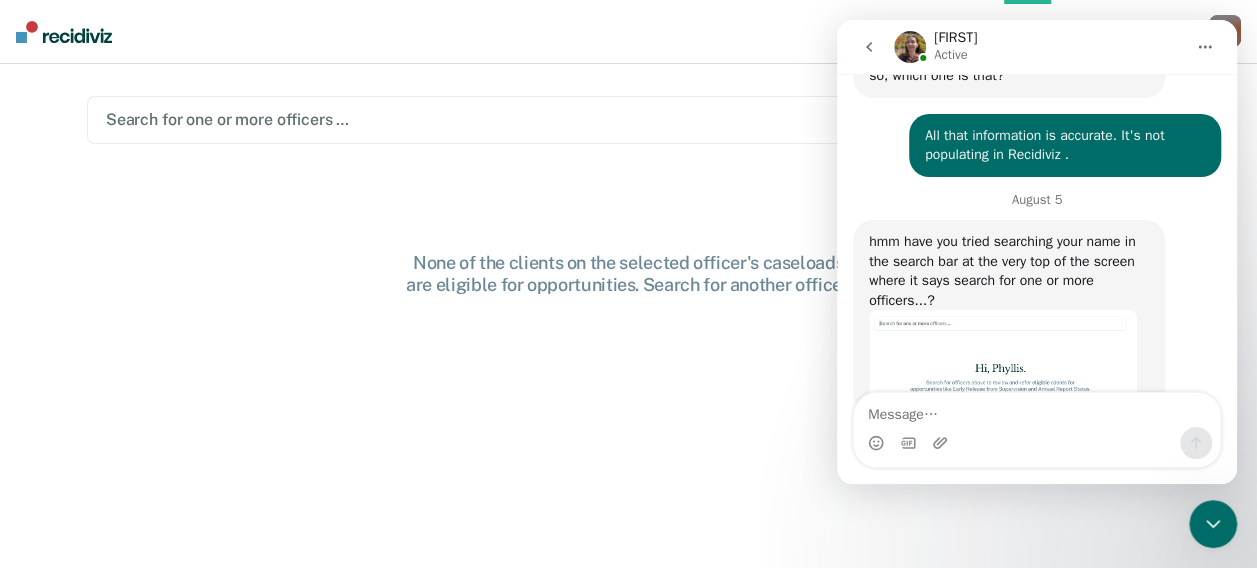 scroll, scrollTop: 0, scrollLeft: 0, axis: both 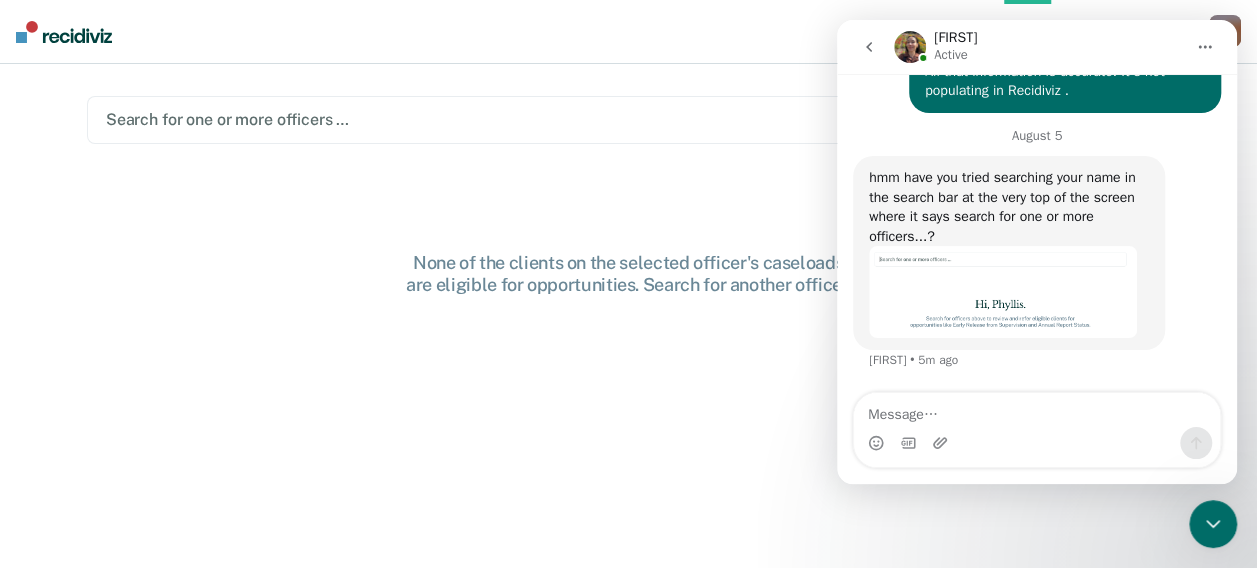 click at bounding box center [628, 119] 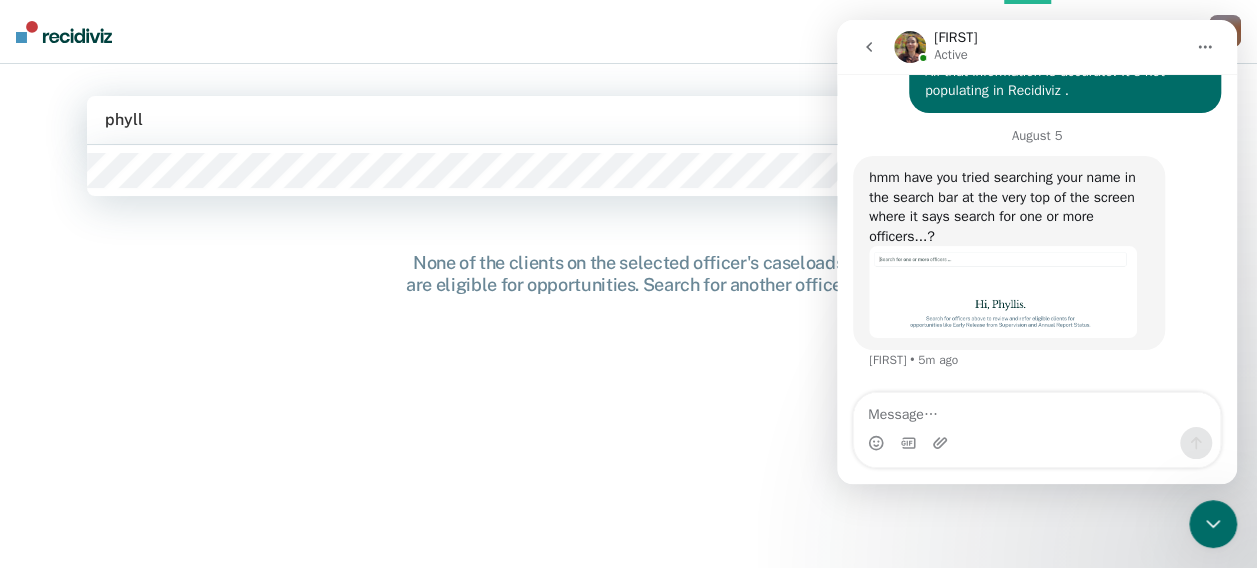 type on "phylli" 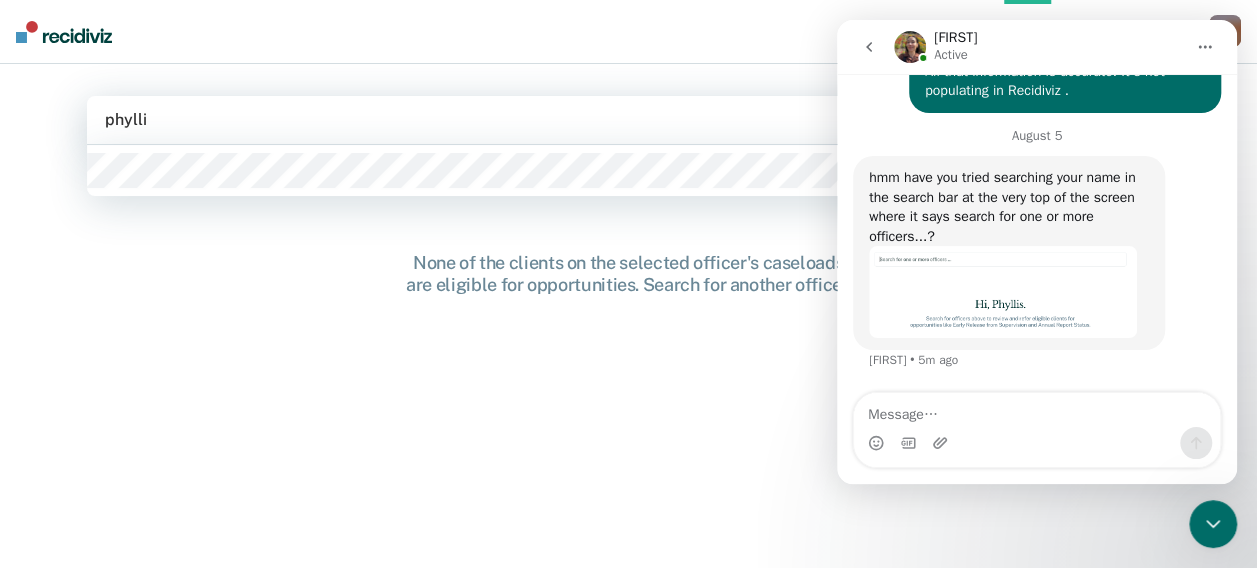 type 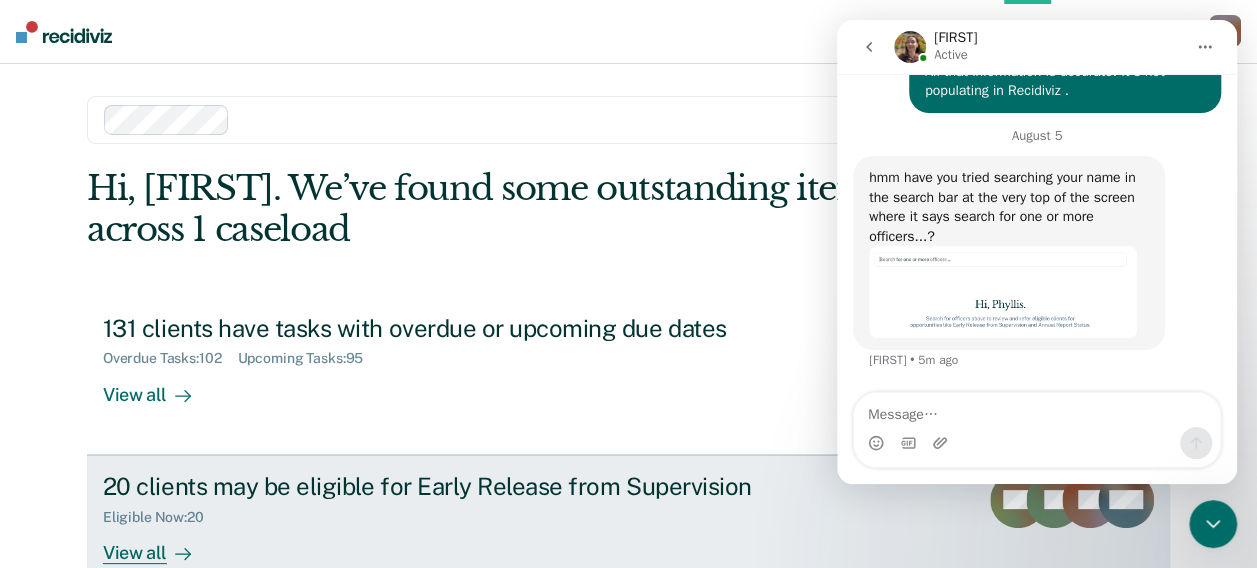 scroll, scrollTop: 0, scrollLeft: 0, axis: both 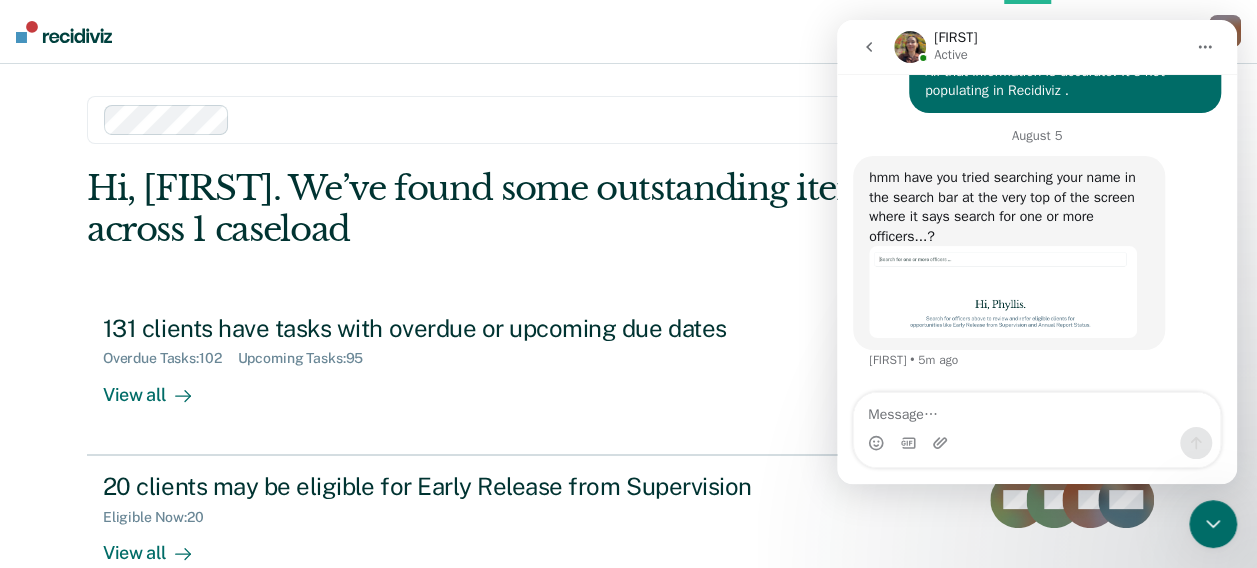 click on "Clear officers Hi, [FIRST]. We’ve found some outstanding items across 1 caseload 131 clients have tasks with overdue or upcoming due dates Overdue Tasks : 102 Upcoming Tasks : 95 View all WD LS LL + 194 20 clients may be eligible for Early Release from Supervision Eligible Now : 20 View all WP DJ TC + 17 36 clients may be eligible for Annual Report Status Eligible Now : 36 View all GE BS DL + 33" at bounding box center [628, 292] 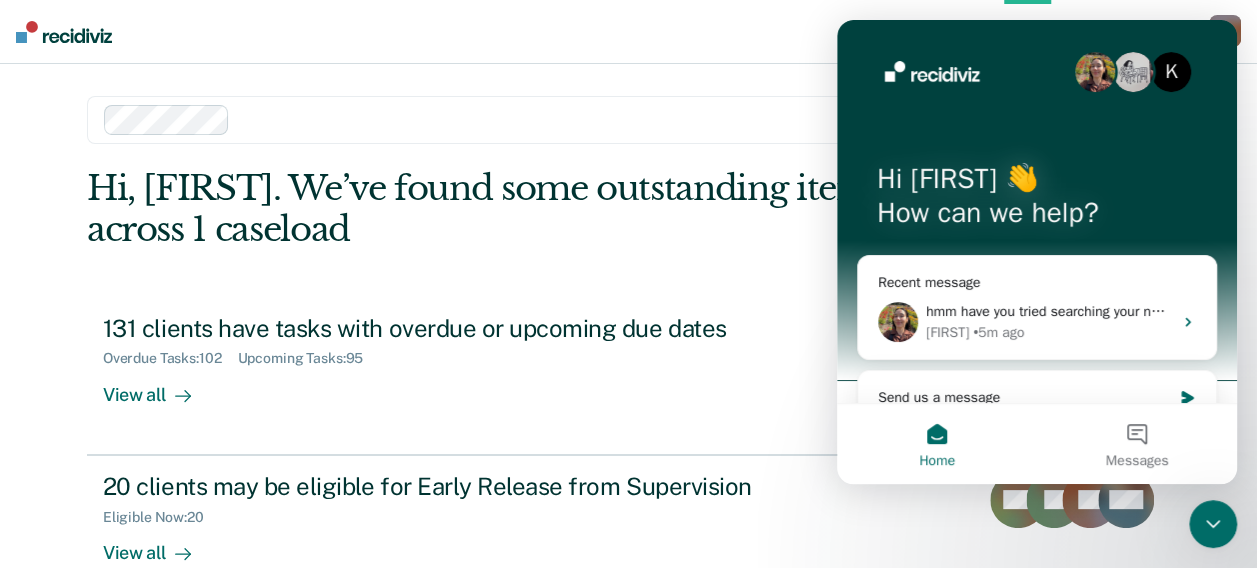 scroll, scrollTop: 0, scrollLeft: 0, axis: both 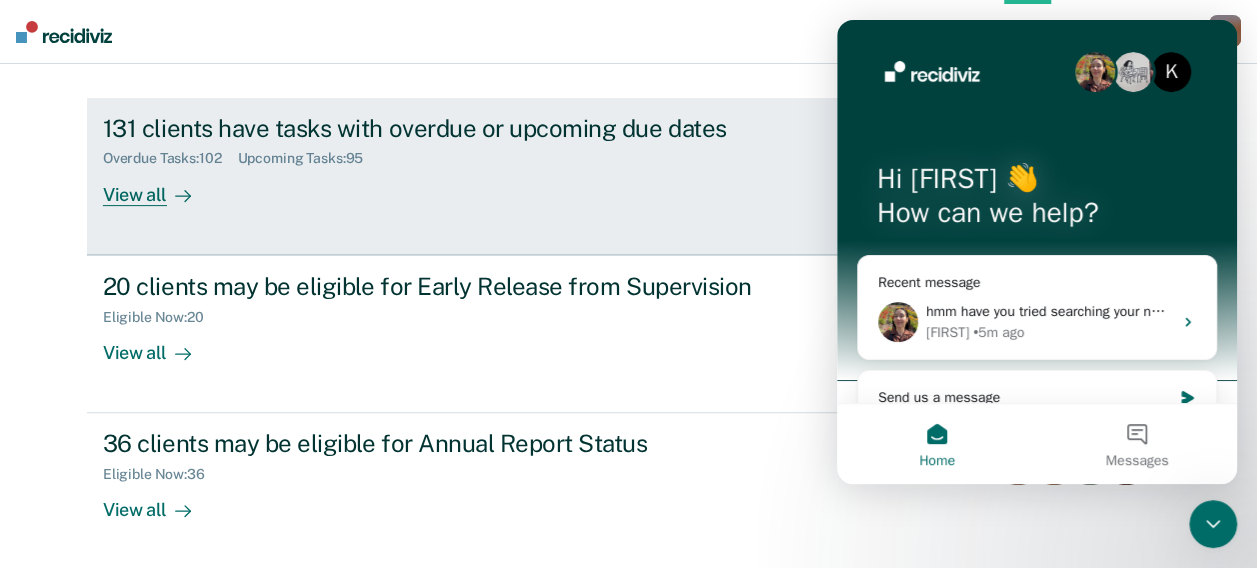 click on "View all" at bounding box center (159, 186) 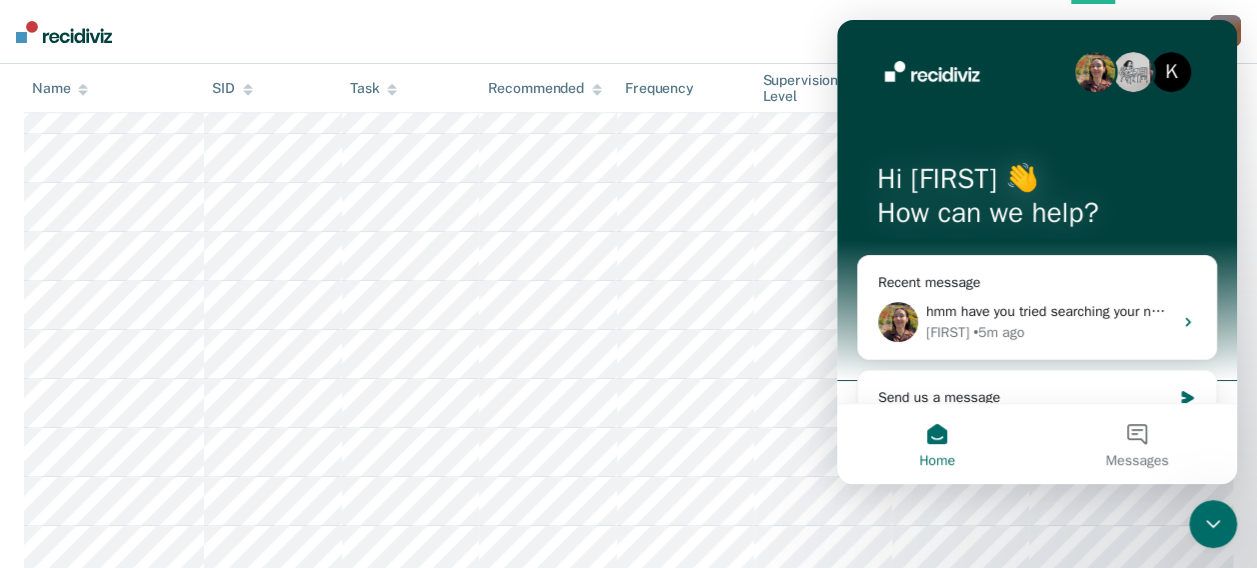 scroll, scrollTop: 200, scrollLeft: 0, axis: vertical 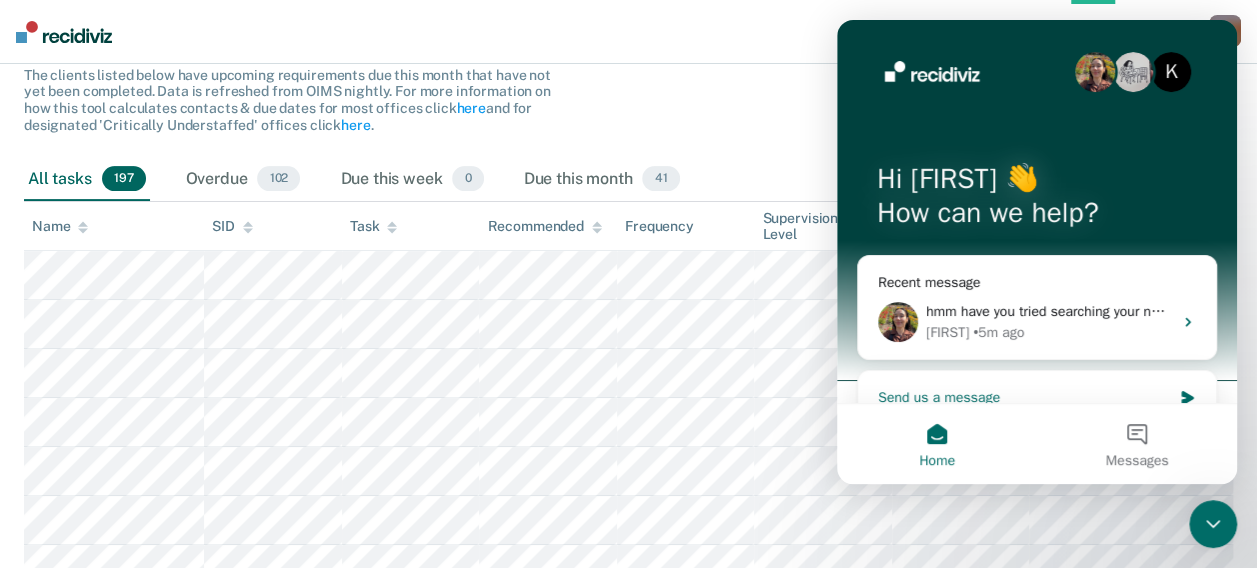 click on "Send us a message" at bounding box center (1024, 397) 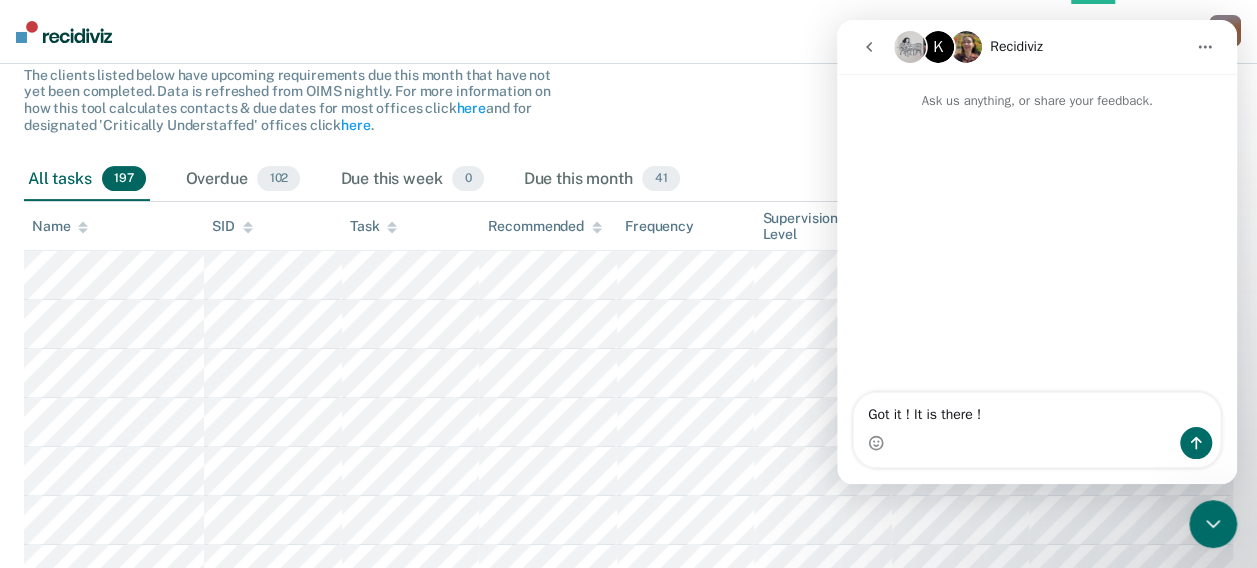 type on "Got it ! It is there !" 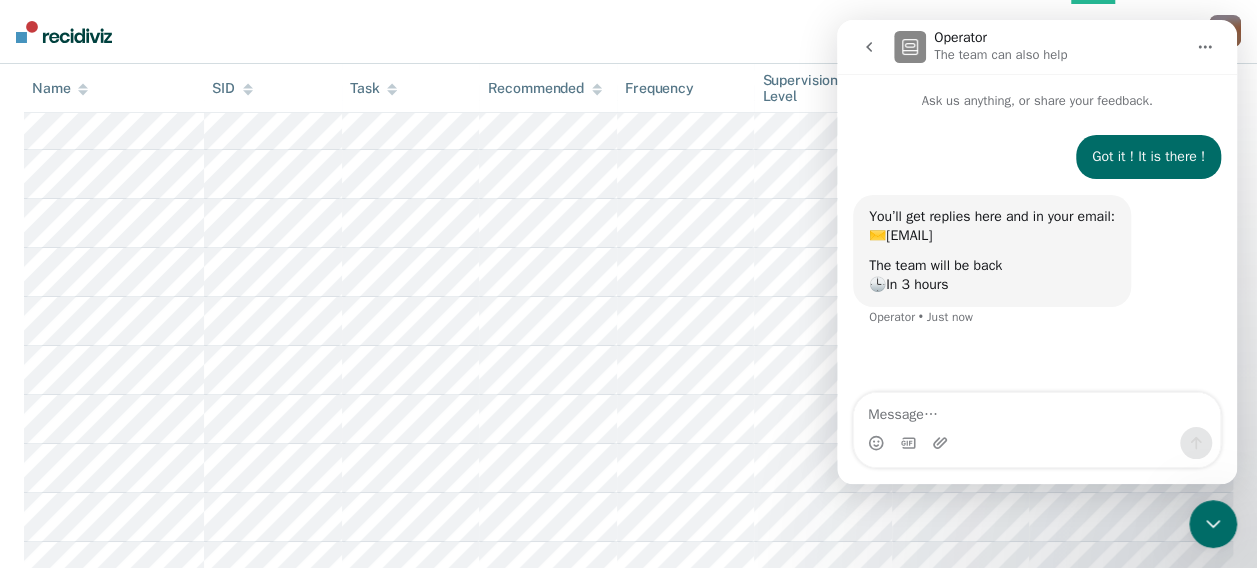scroll, scrollTop: 3800, scrollLeft: 0, axis: vertical 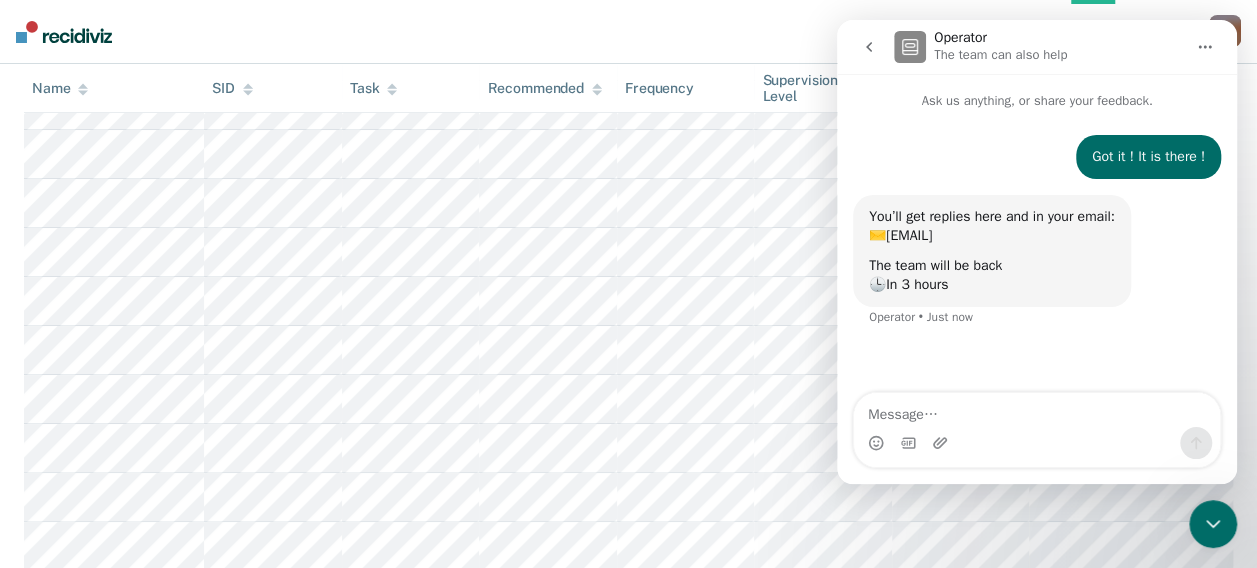 click 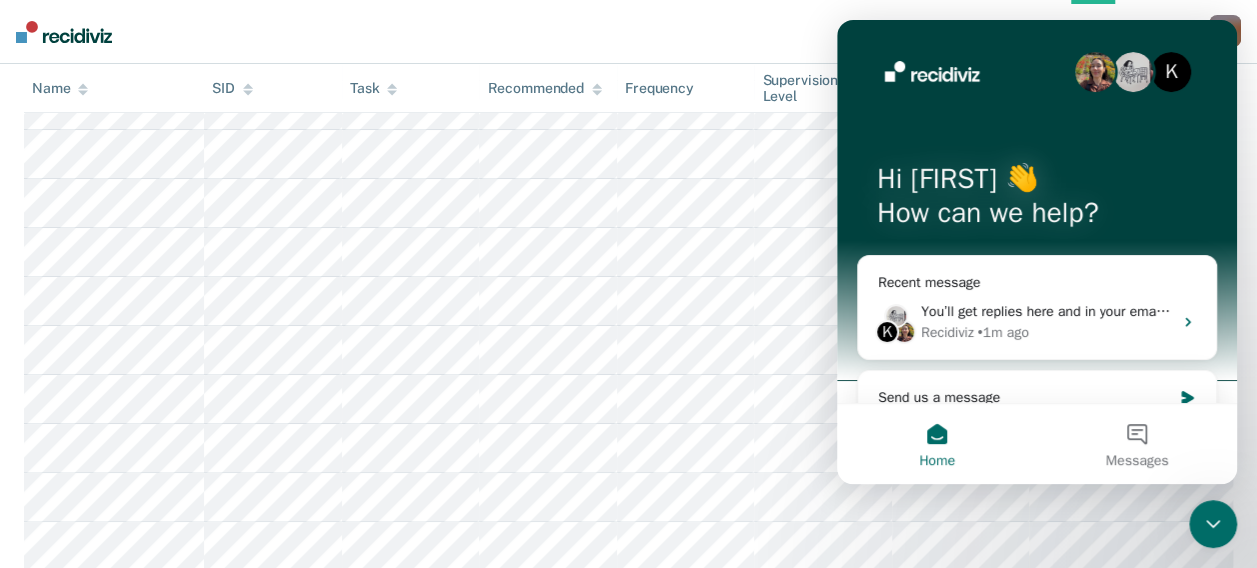 click on "Home Tasks Client s [FIRST] [LAST] P R Profile How it works Log Out" at bounding box center (628, 32) 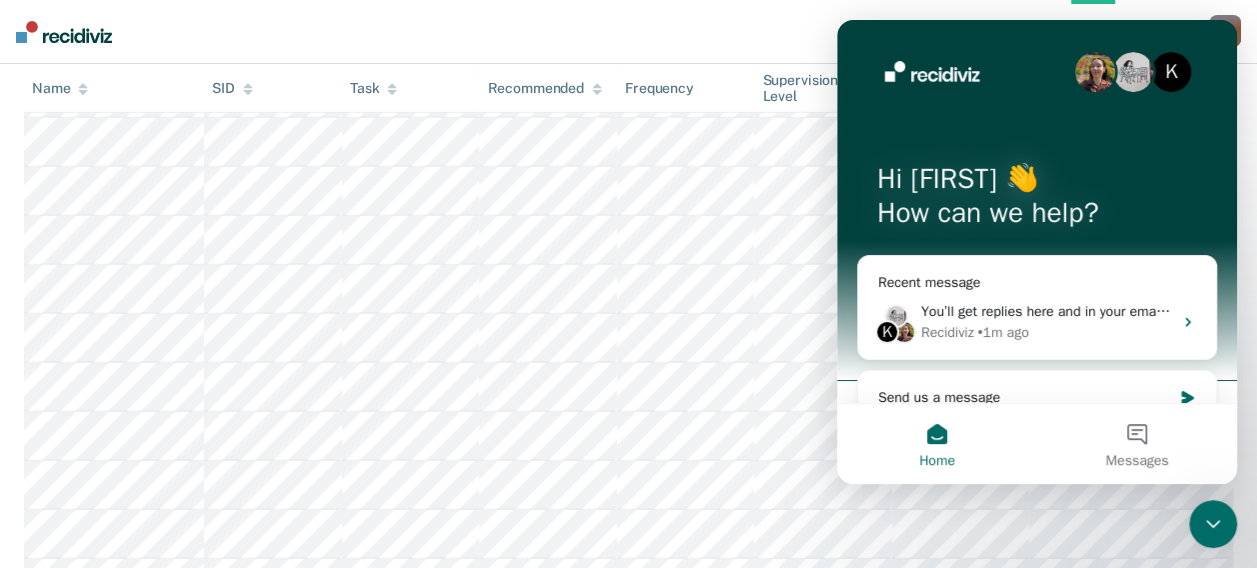 scroll, scrollTop: 5778, scrollLeft: 0, axis: vertical 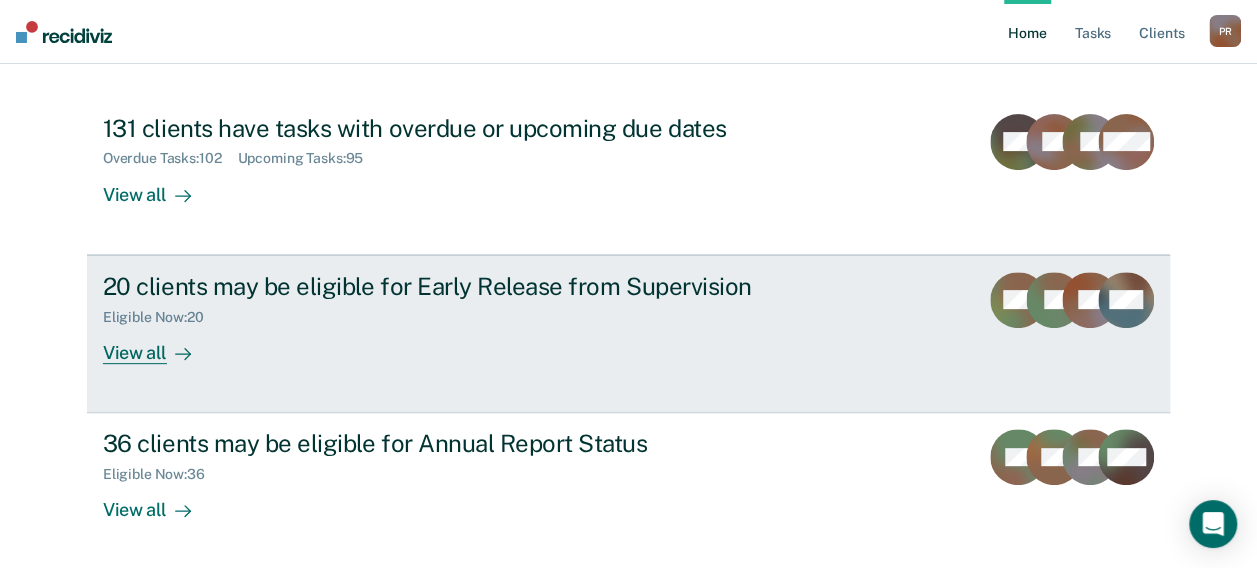 click on "View all" at bounding box center (159, 344) 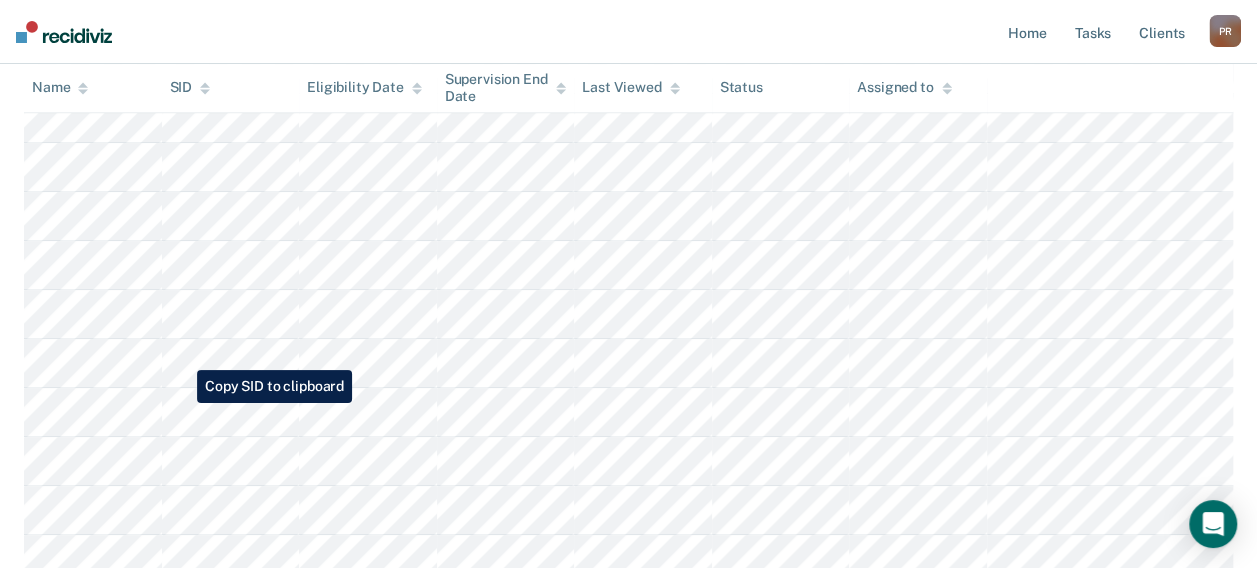 scroll, scrollTop: 0, scrollLeft: 0, axis: both 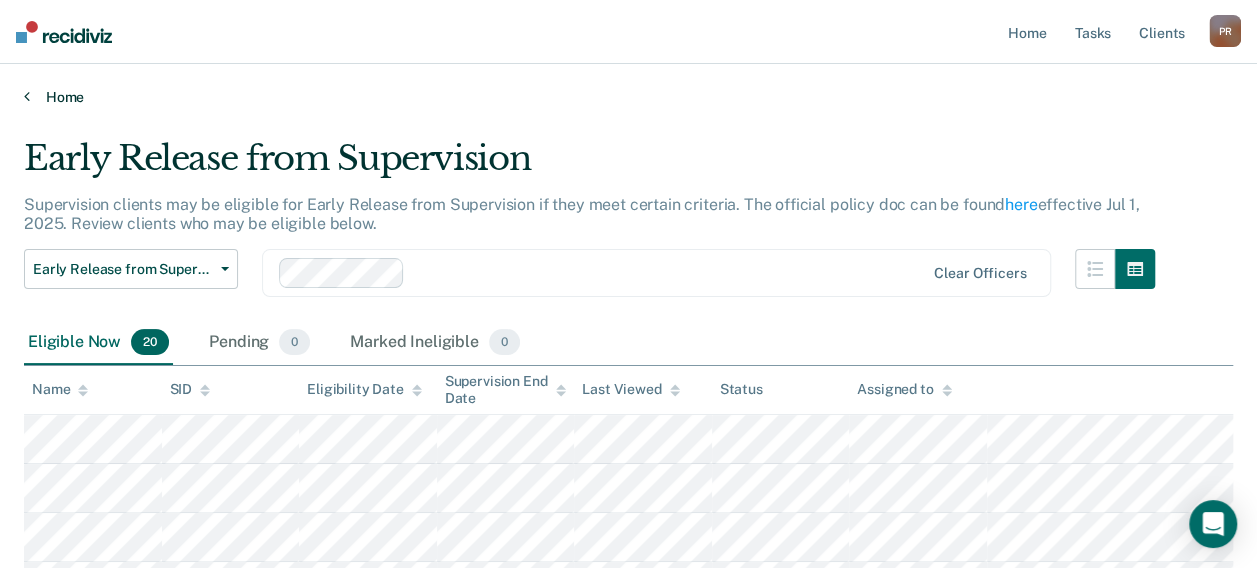 click at bounding box center [27, 96] 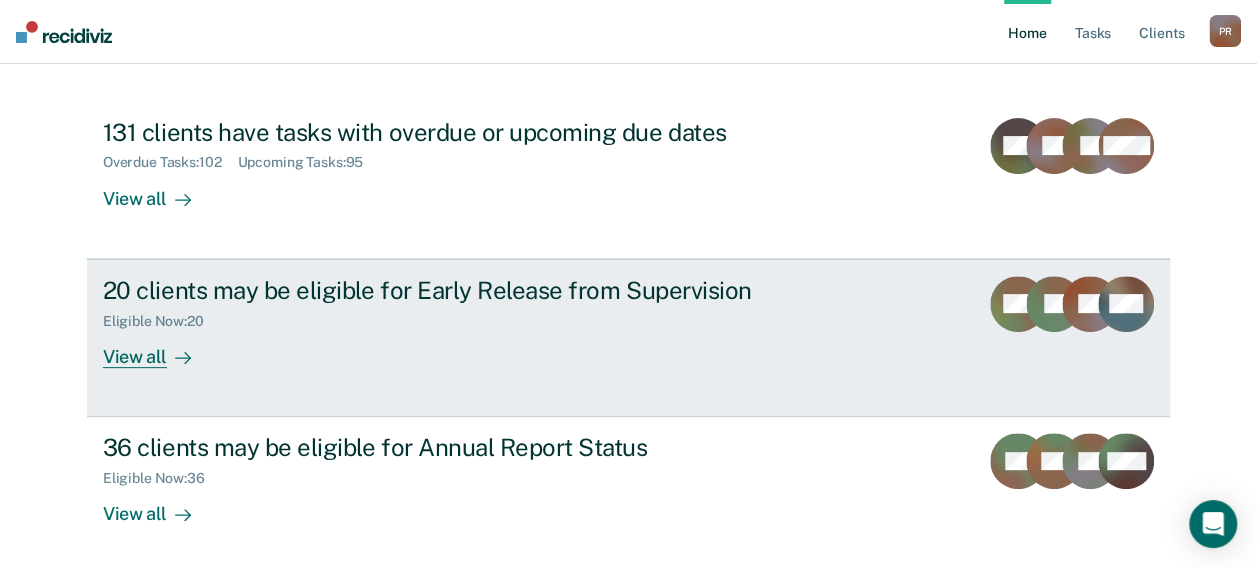 scroll, scrollTop: 200, scrollLeft: 0, axis: vertical 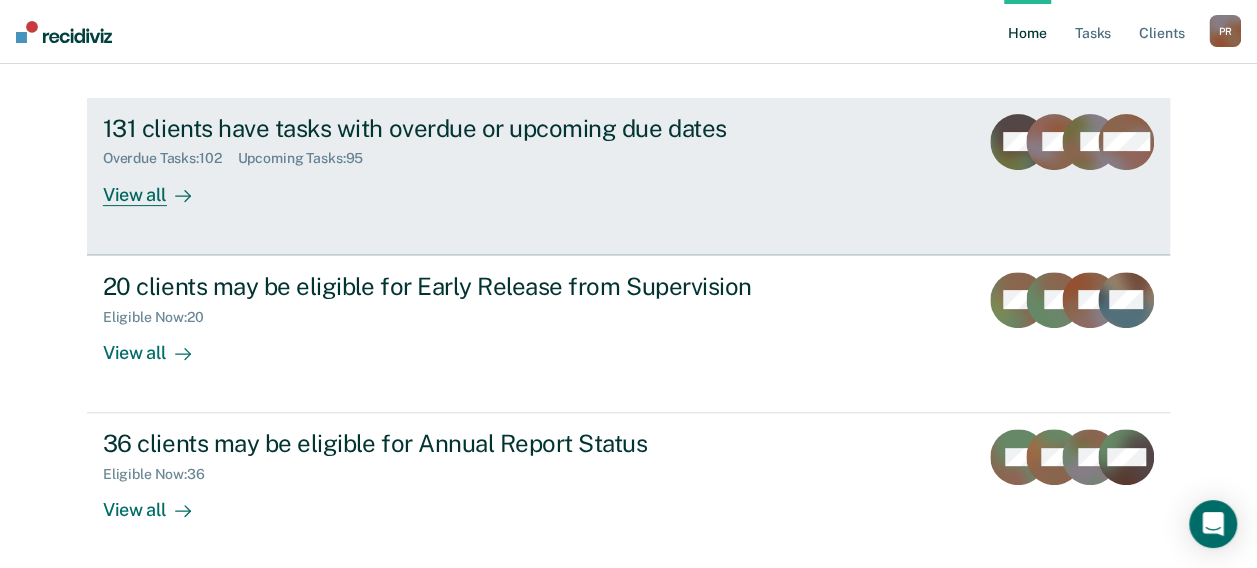 click on "View all" at bounding box center [159, 186] 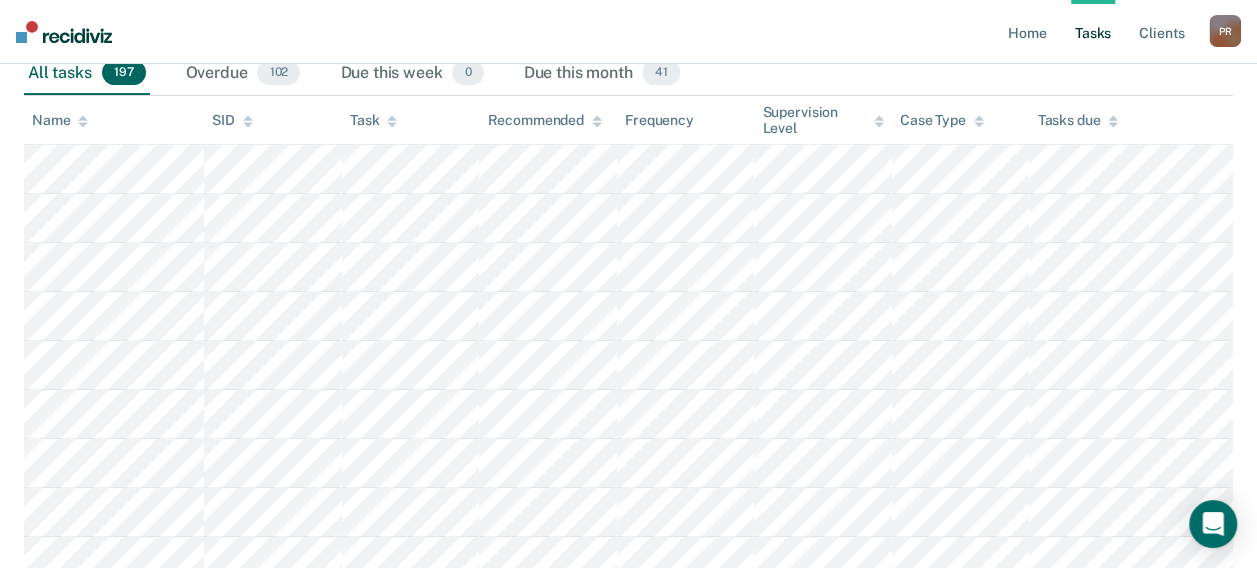 scroll, scrollTop: 200, scrollLeft: 0, axis: vertical 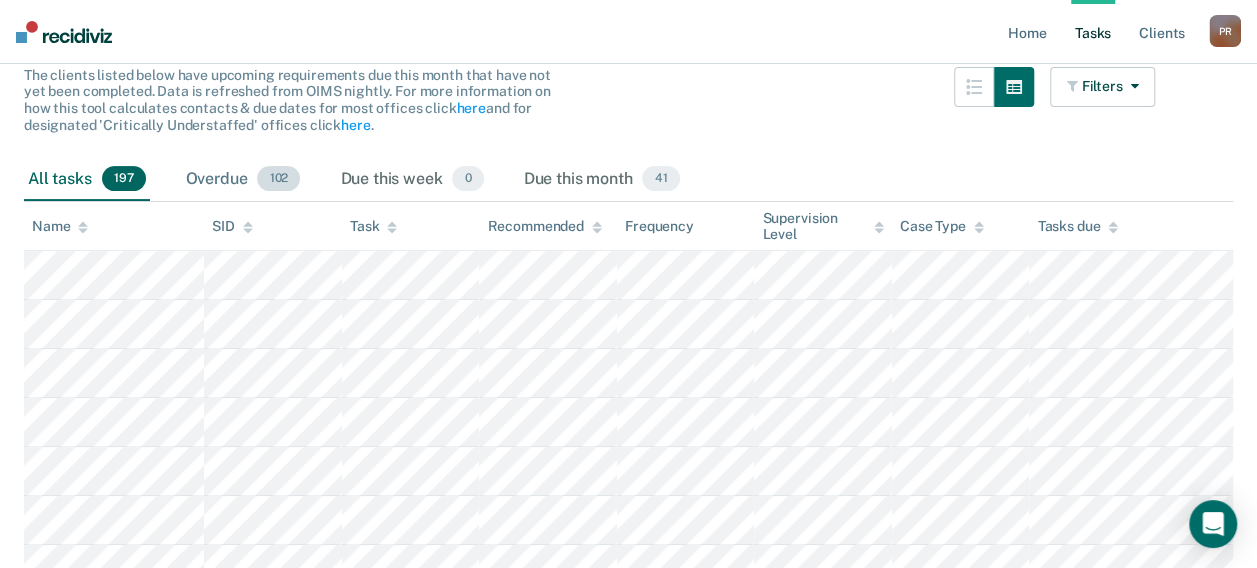 click on "Overdue 102" at bounding box center (243, 180) 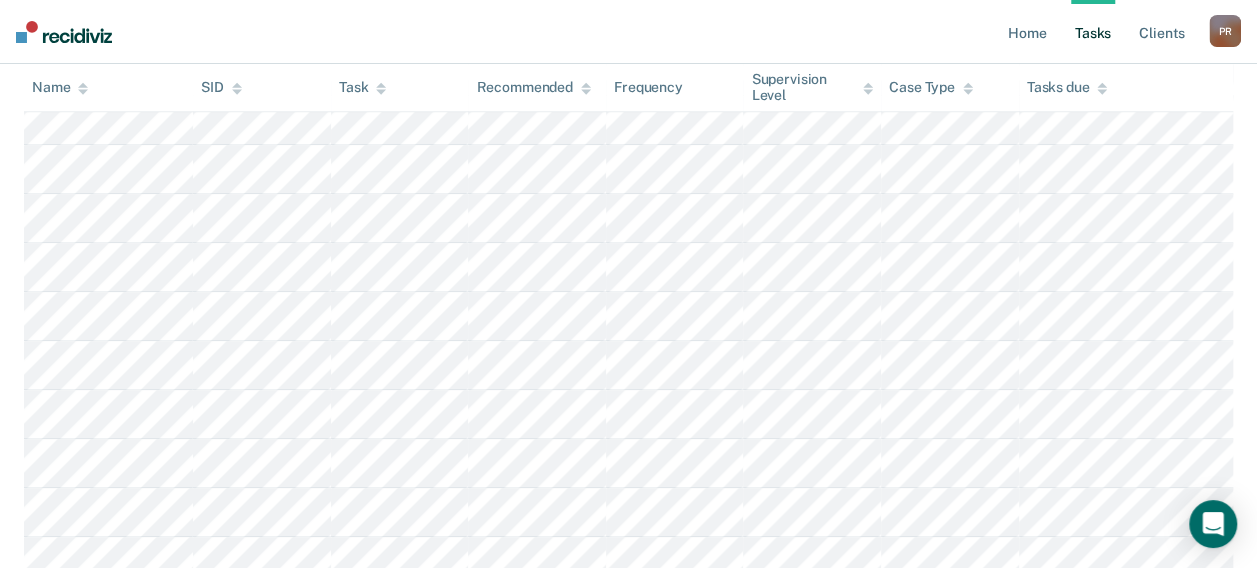 scroll, scrollTop: 100, scrollLeft: 0, axis: vertical 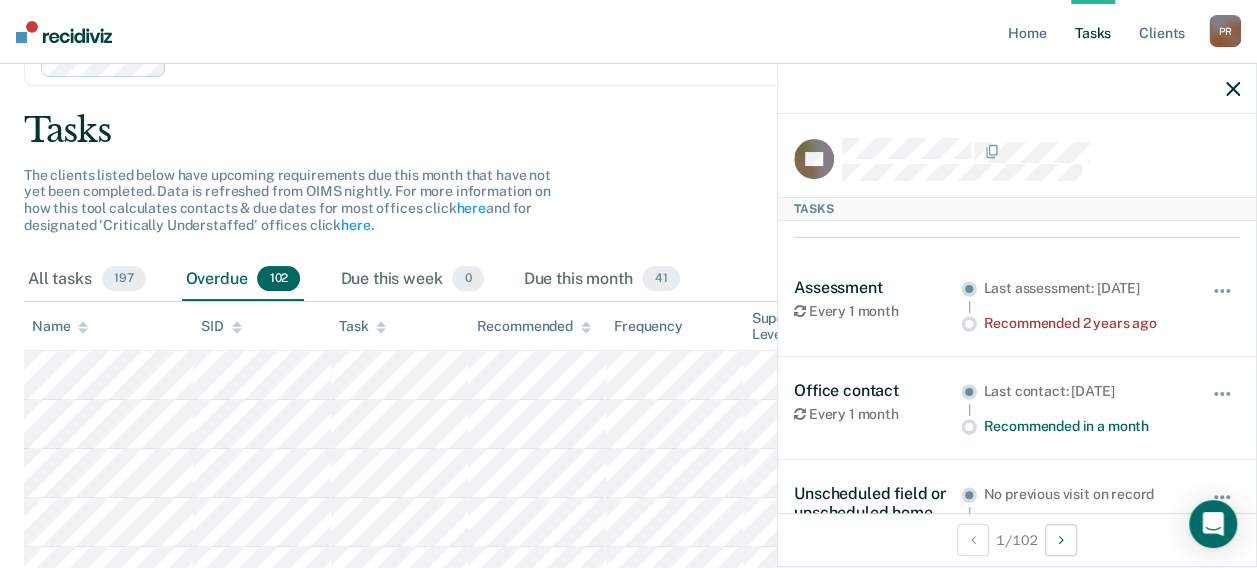 click on "The clients listed below have upcoming requirements due this month
that have not yet been completed. Data is refreshed from OIMS nightly.
For more information on how this tool calculates contacts & due dates
for most offices click  here
and for designated 'Critically Understaffed' offices click
here .  Filters Contact Type Collateral Contact 0 ONLY Home Contact, Sch. 21 ONLY Home Contact, Unsch. 0 ONLY Home Contact, Misc. 0 ONLY In-Custody Contact 1 ONLY Office Contact 2 ONLY Field Contact, Sch. 0 ONLY Field Contact, Unsch. 0 ONLY Virtual Office Contact, Sch. 0 ONLY Virtual Office or In-Person Office Contact 65 ONLY Generic Contact 2 ONLY Assessments 106 ONLY Supervision Level Annual 0 ONLY Low 100 ONLY Low-Moderate 89 ONLY Moderate 0 ONLY High 6 ONLY In-custody 1 ONLY Case Type Regular 195 ONLY Annual 0 ONLY Sex offender 0 ONLY Substance abuse - phase 1 0 ONLY Substance abuse - phase 2 2 ONLY Substance abuse - phase 3 0 ONLY Mentally ill 0 ONLY 0 ONLY 0 0 0" at bounding box center [589, 212] 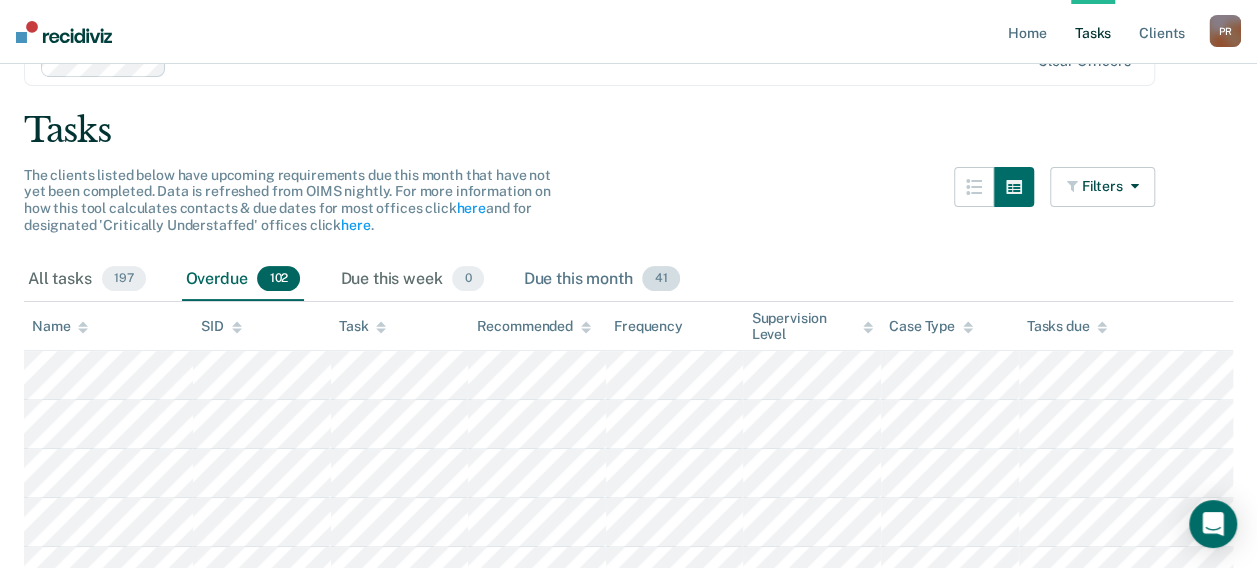 click on "Due this month 41" at bounding box center [602, 280] 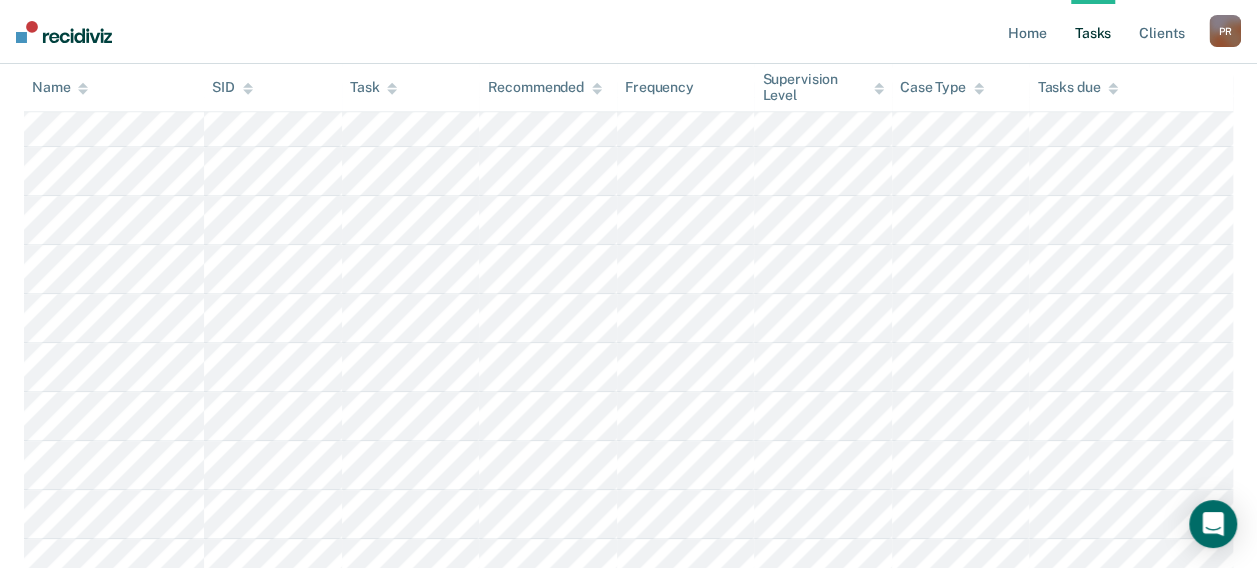 scroll, scrollTop: 700, scrollLeft: 0, axis: vertical 